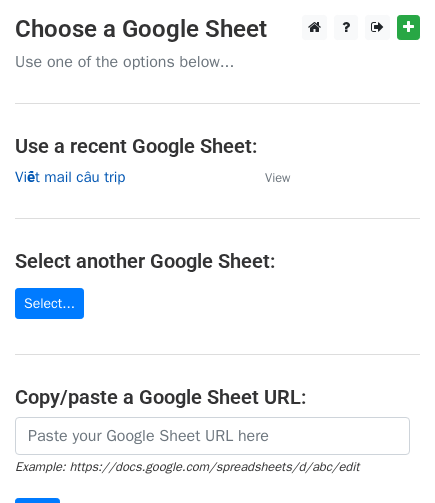 scroll, scrollTop: 0, scrollLeft: 0, axis: both 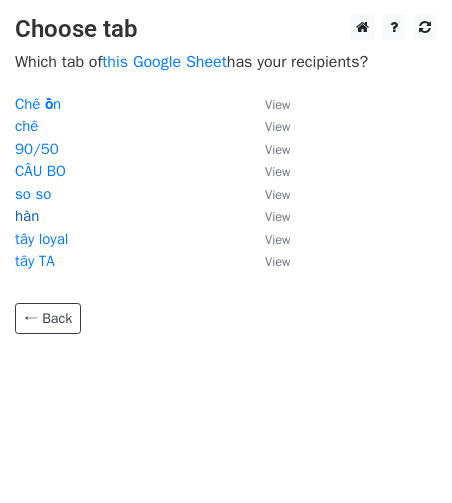 click on "hàn" at bounding box center (27, 216) 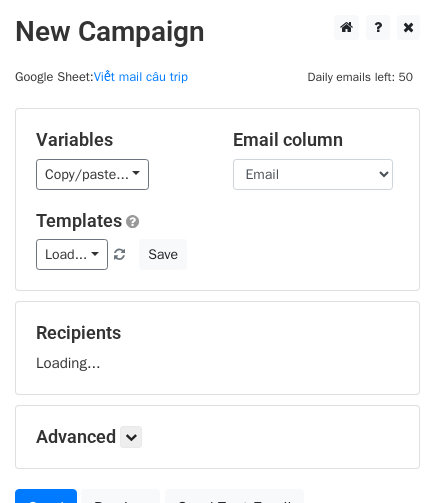 scroll, scrollTop: 0, scrollLeft: 0, axis: both 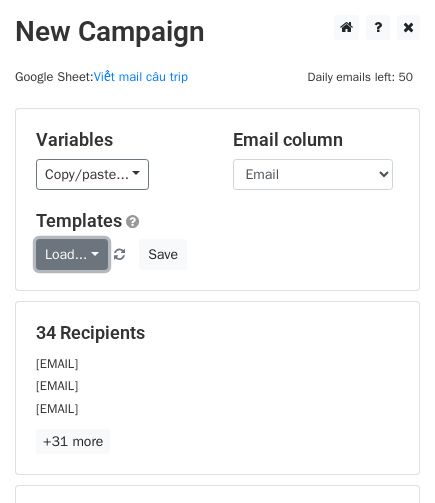 click on "Load..." at bounding box center (72, 254) 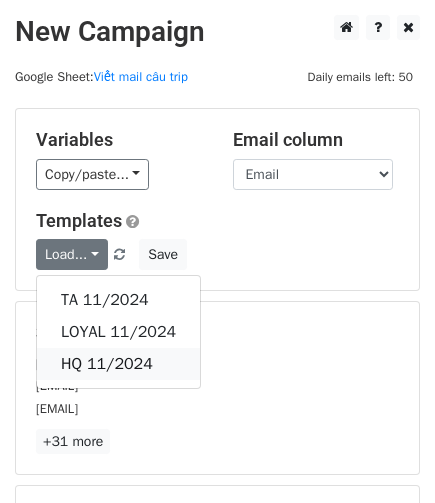 click on "HQ 11/2024" at bounding box center (118, 364) 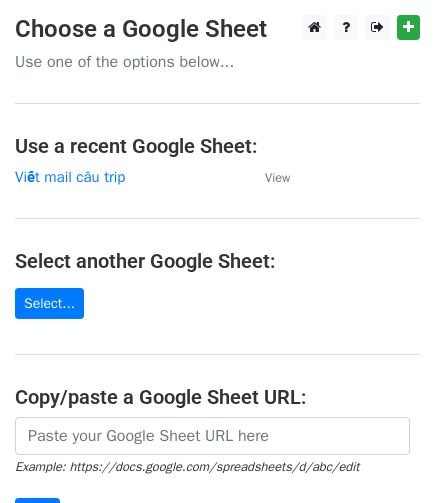 scroll, scrollTop: 0, scrollLeft: 0, axis: both 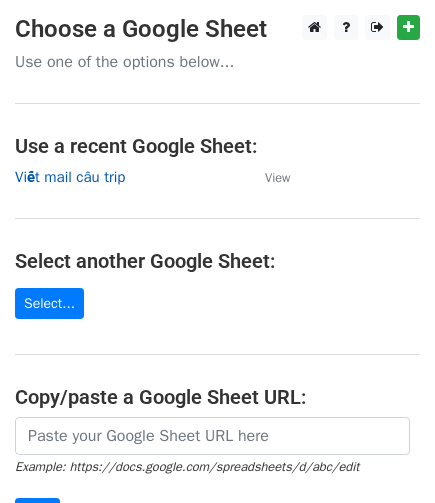 click on "Viết mail câu trip" at bounding box center [70, 177] 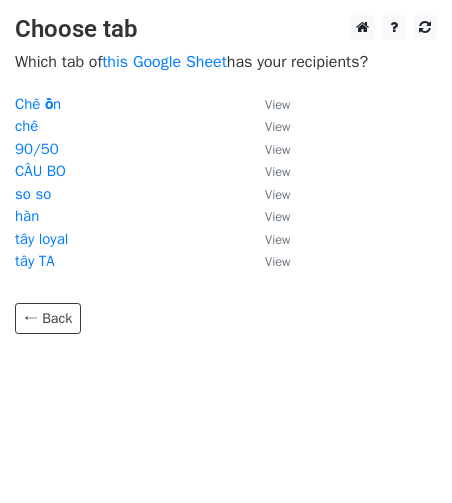 scroll, scrollTop: 0, scrollLeft: 0, axis: both 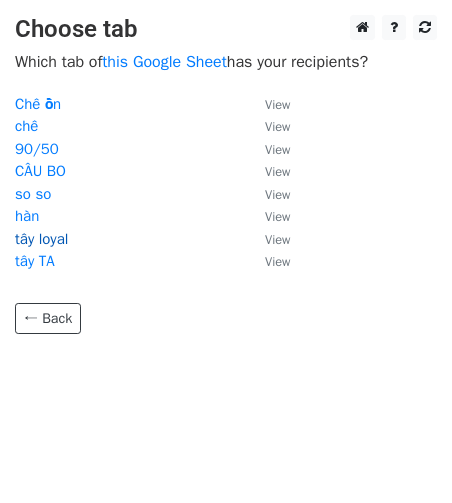 click on "tây loyal" at bounding box center [41, 239] 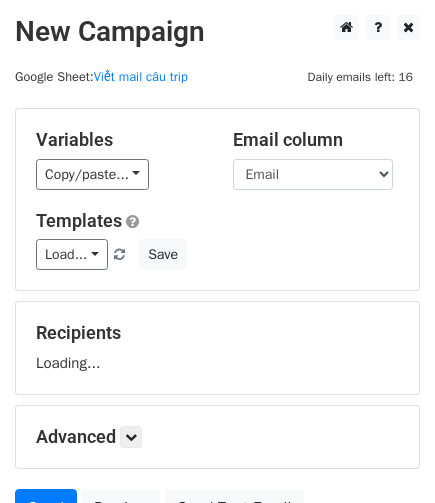 scroll, scrollTop: 0, scrollLeft: 0, axis: both 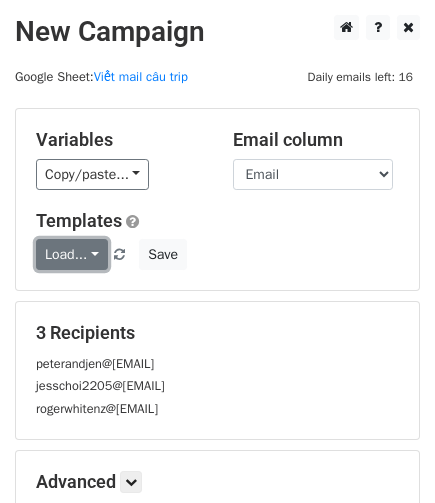 click on "Load..." at bounding box center (72, 254) 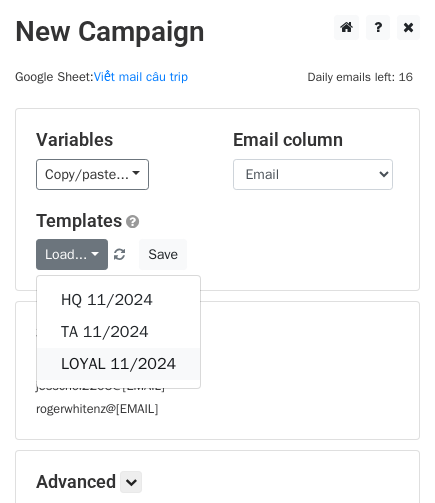 click on "LOYAL 11/2024" at bounding box center [118, 364] 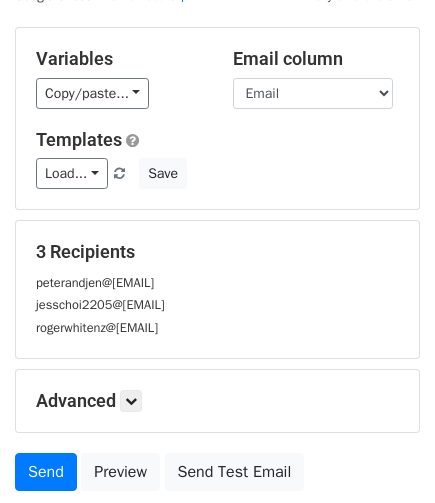 scroll, scrollTop: 133, scrollLeft: 0, axis: vertical 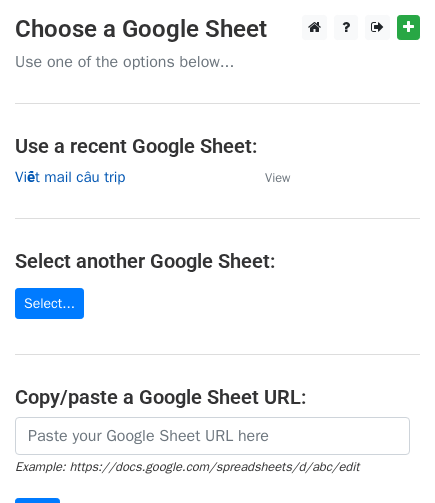 click on "Viết mail câu trip" at bounding box center (70, 177) 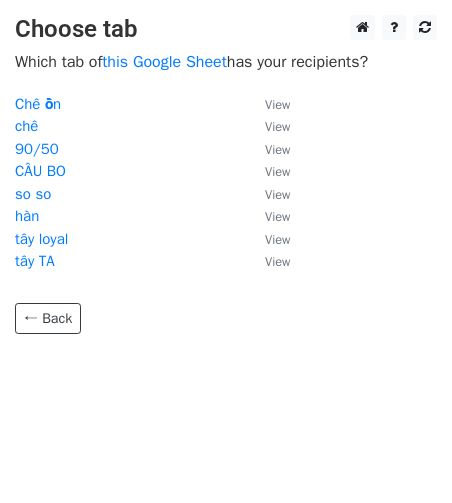 scroll, scrollTop: 0, scrollLeft: 0, axis: both 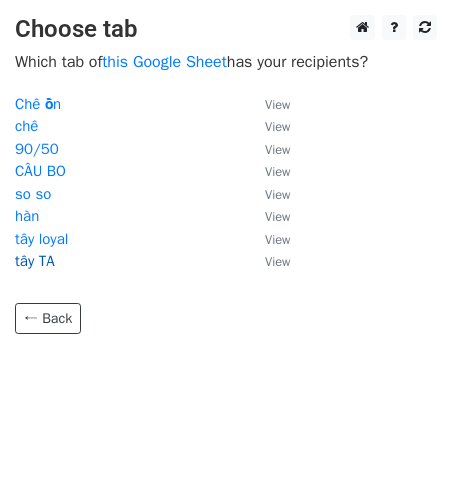 click on "tây TA" at bounding box center (35, 261) 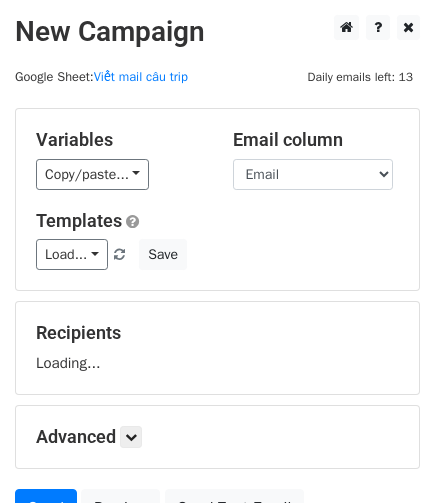 scroll, scrollTop: 0, scrollLeft: 0, axis: both 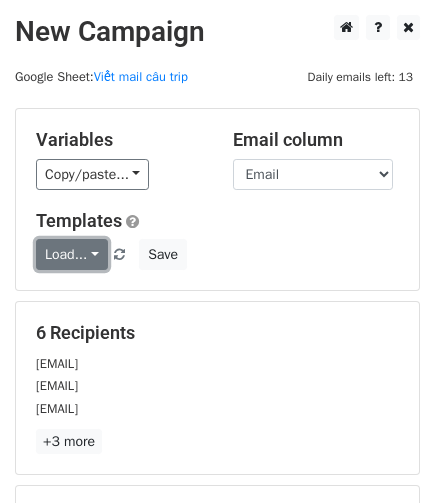 click on "Load..." at bounding box center (72, 254) 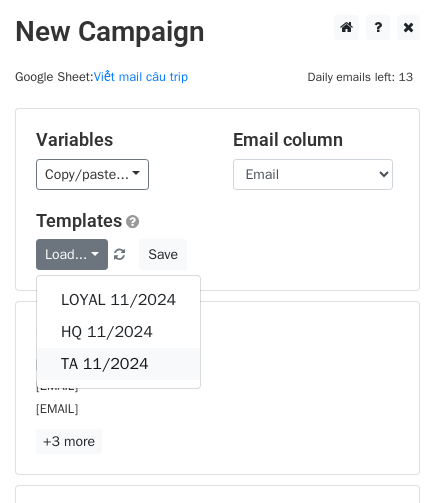 click on "TA 11/2024" at bounding box center [118, 364] 